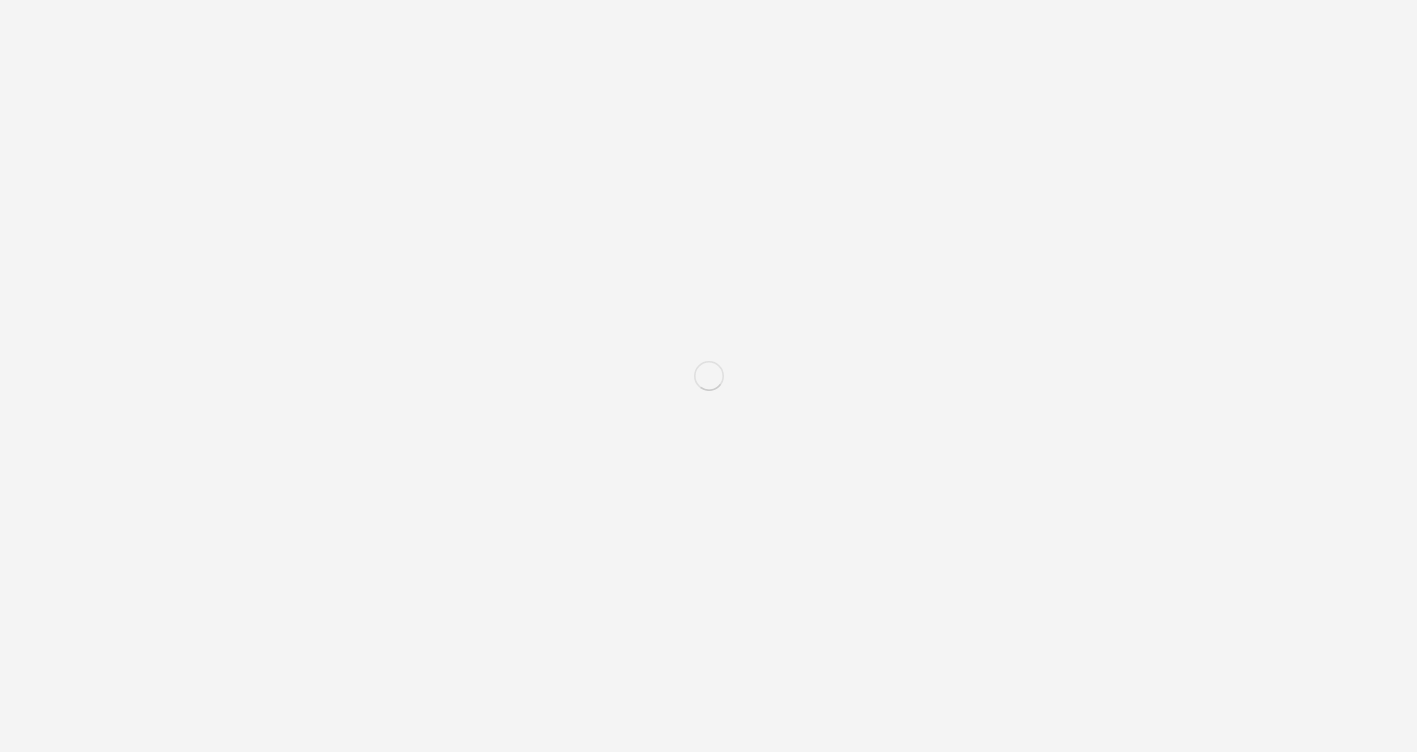 scroll, scrollTop: 0, scrollLeft: 0, axis: both 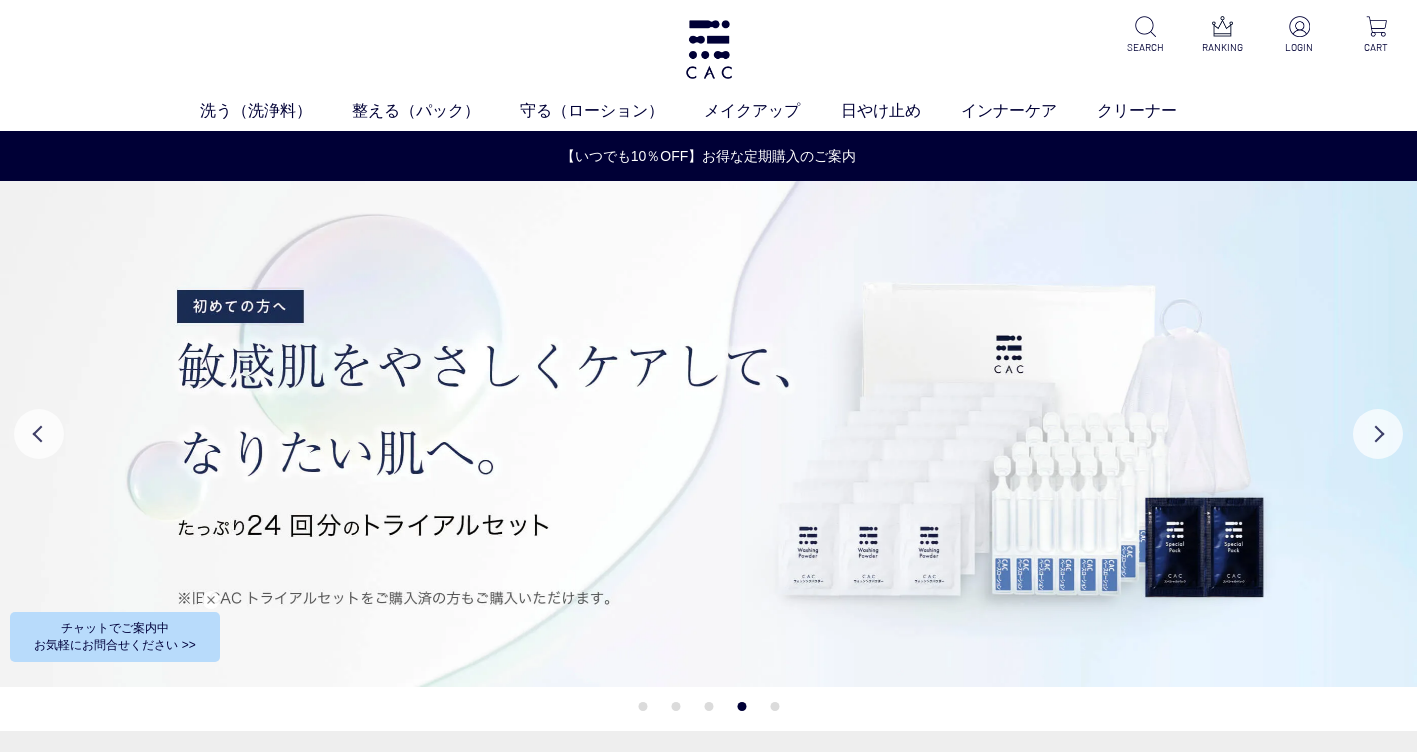 click at bounding box center (211, 600) 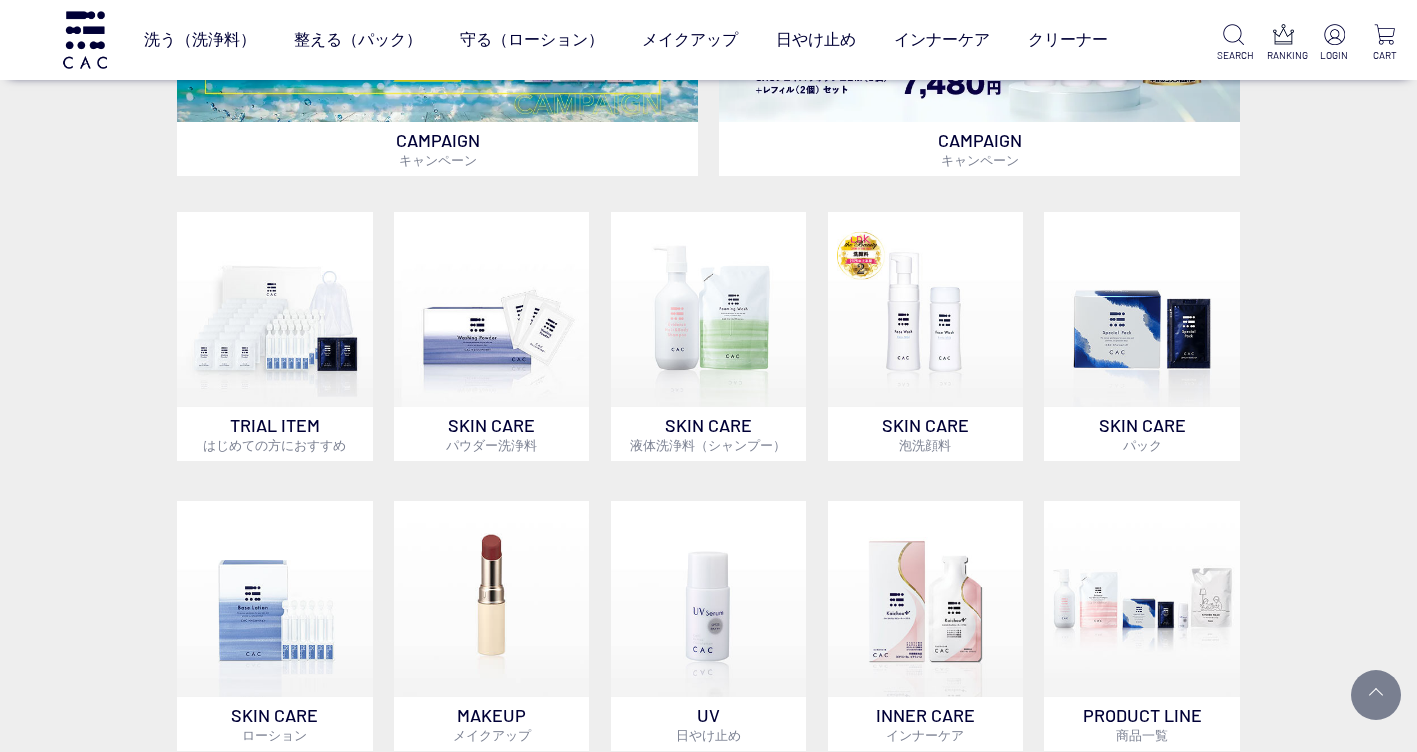 scroll, scrollTop: 700, scrollLeft: 0, axis: vertical 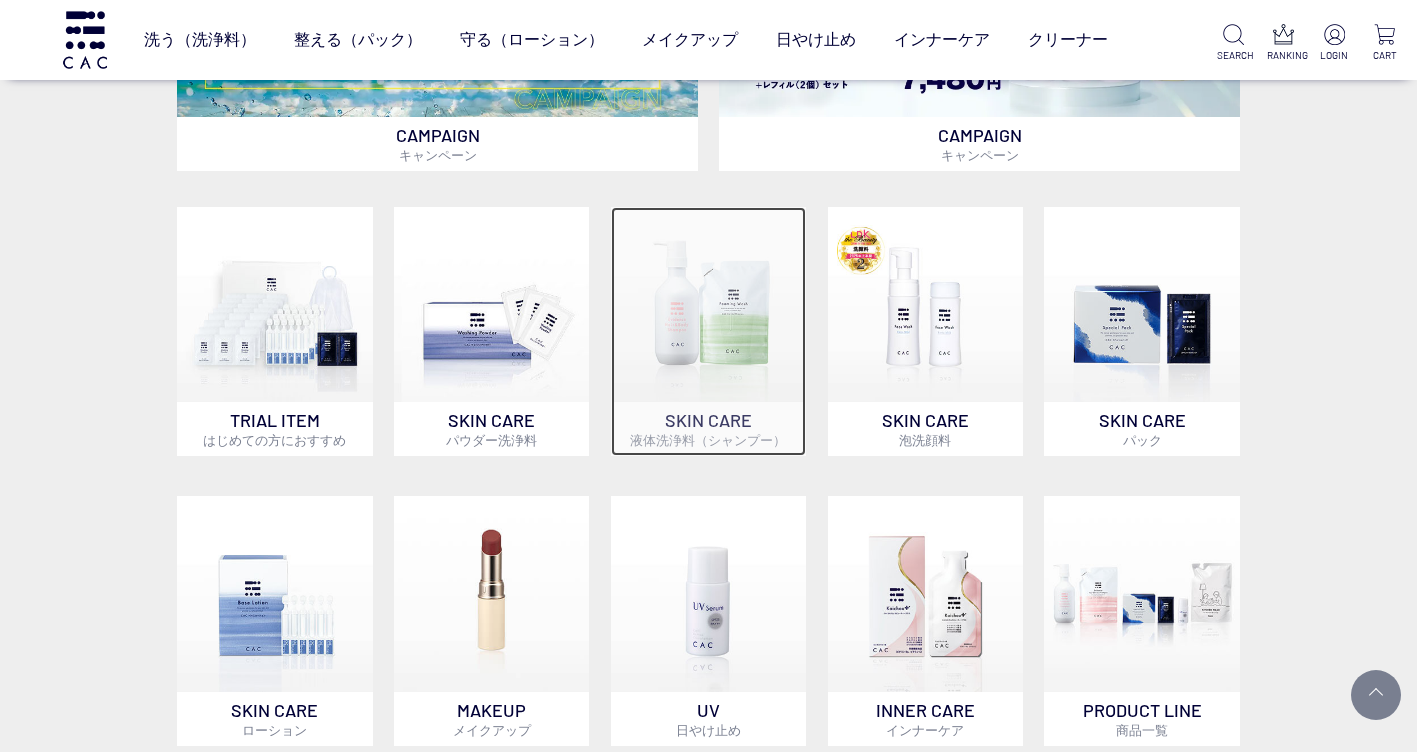click at bounding box center [709, 305] 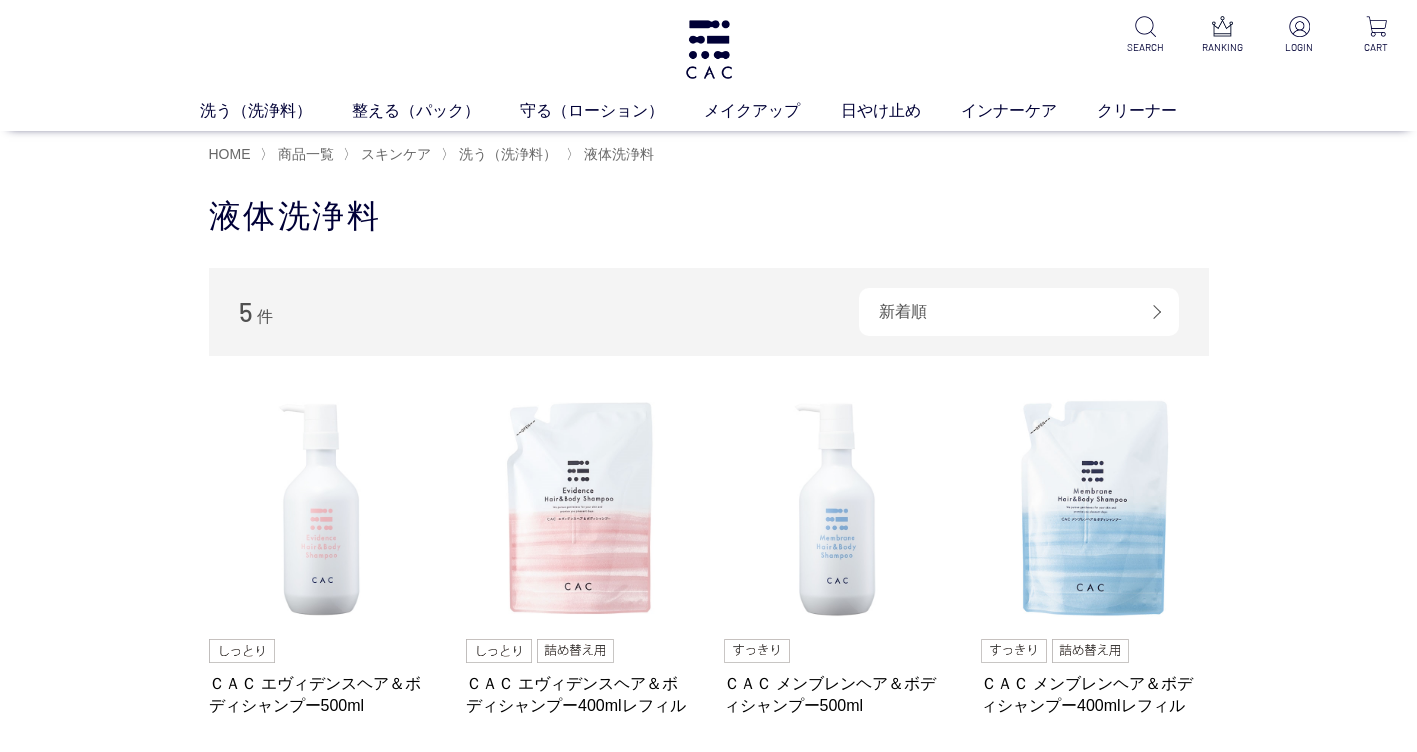 scroll, scrollTop: 0, scrollLeft: 0, axis: both 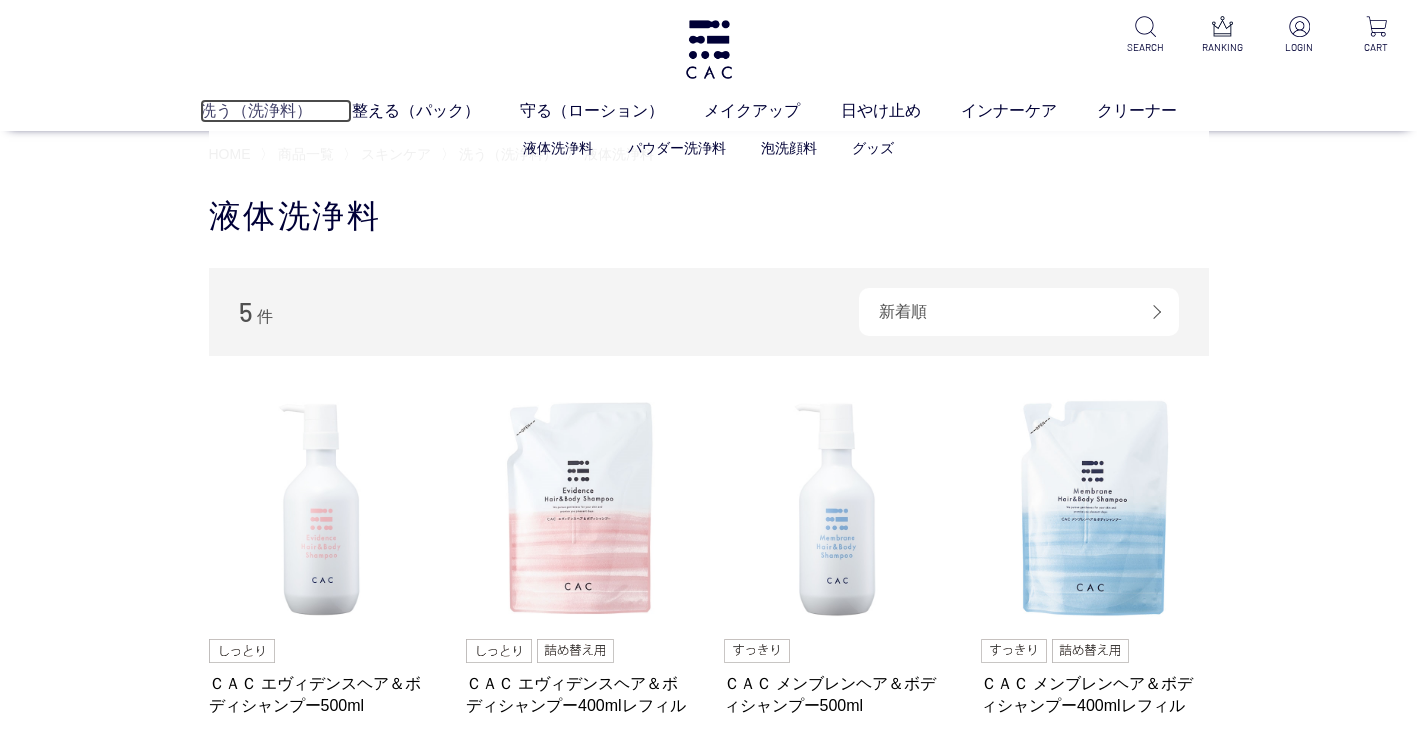 click on "洗う（洗浄料）" at bounding box center [276, 111] 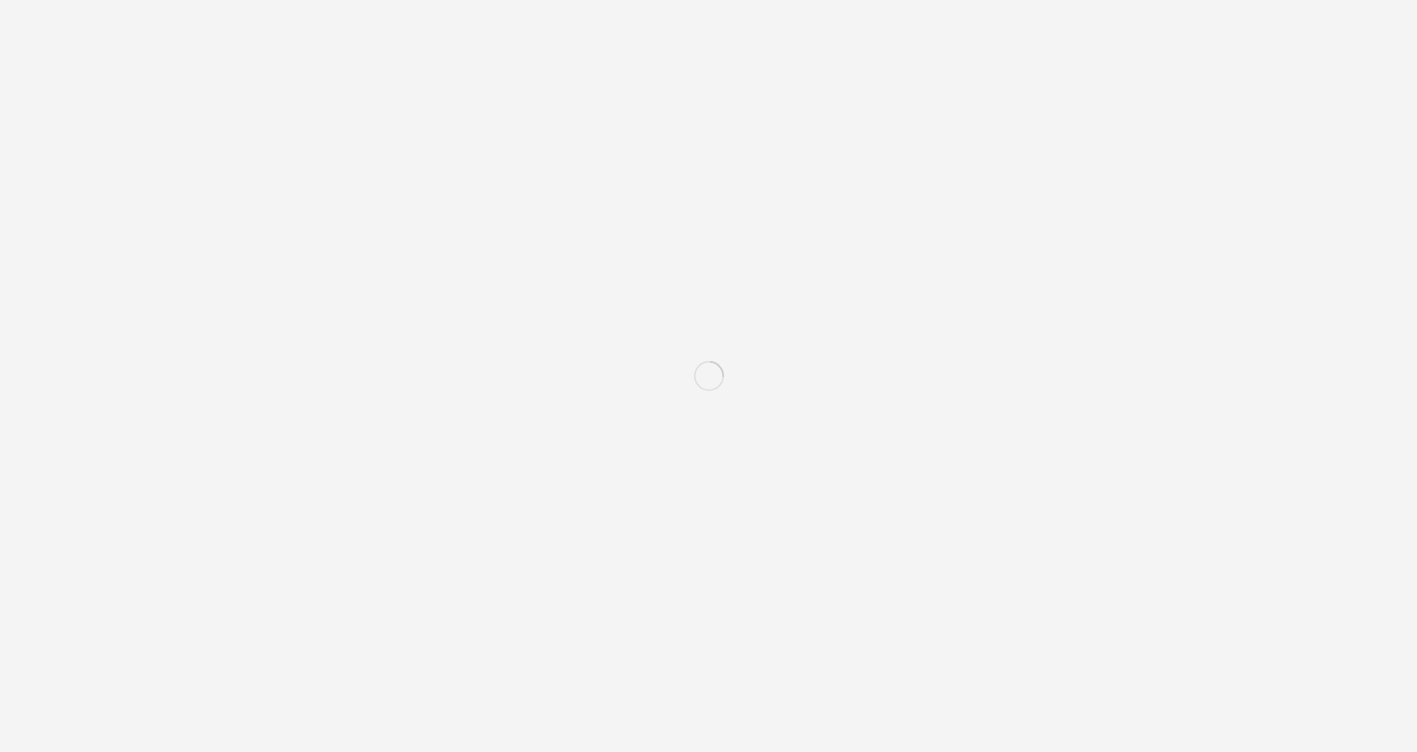 scroll, scrollTop: 0, scrollLeft: 0, axis: both 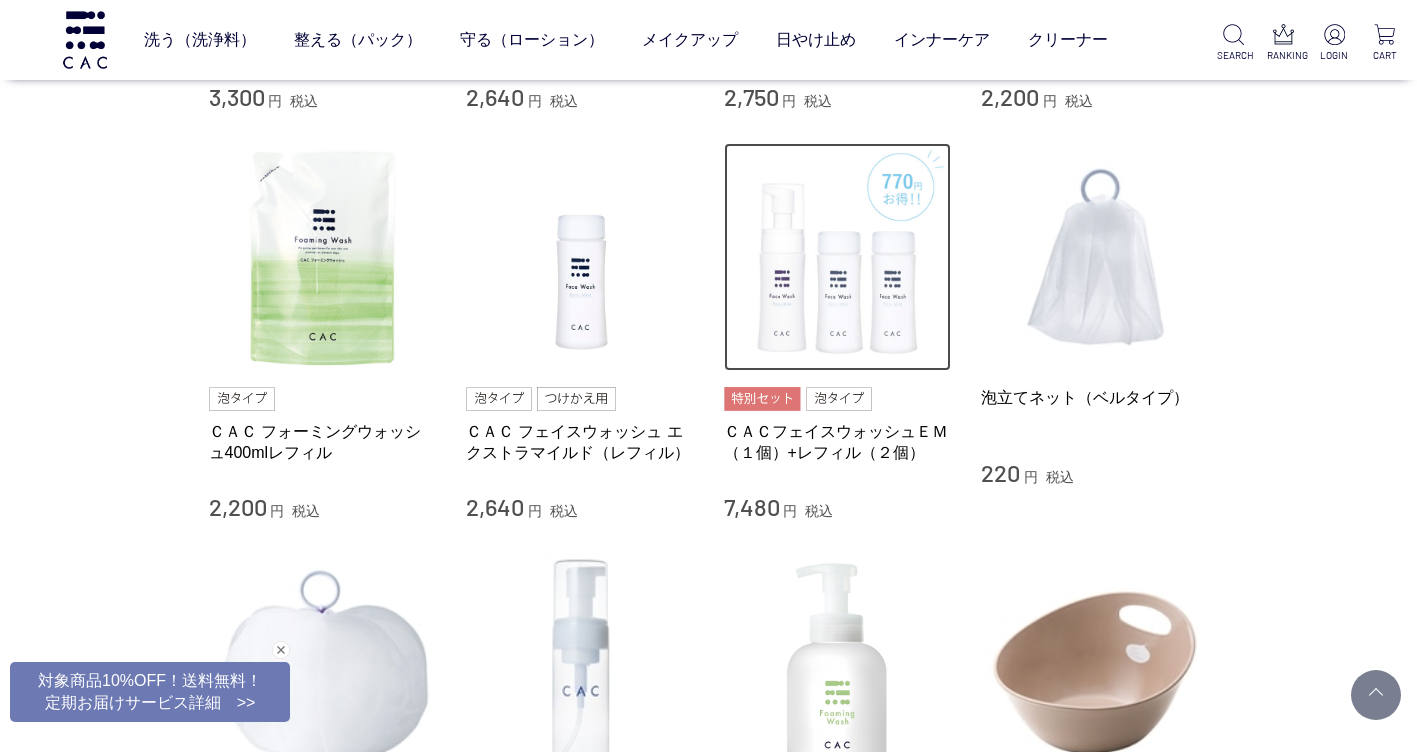 click at bounding box center [838, 257] 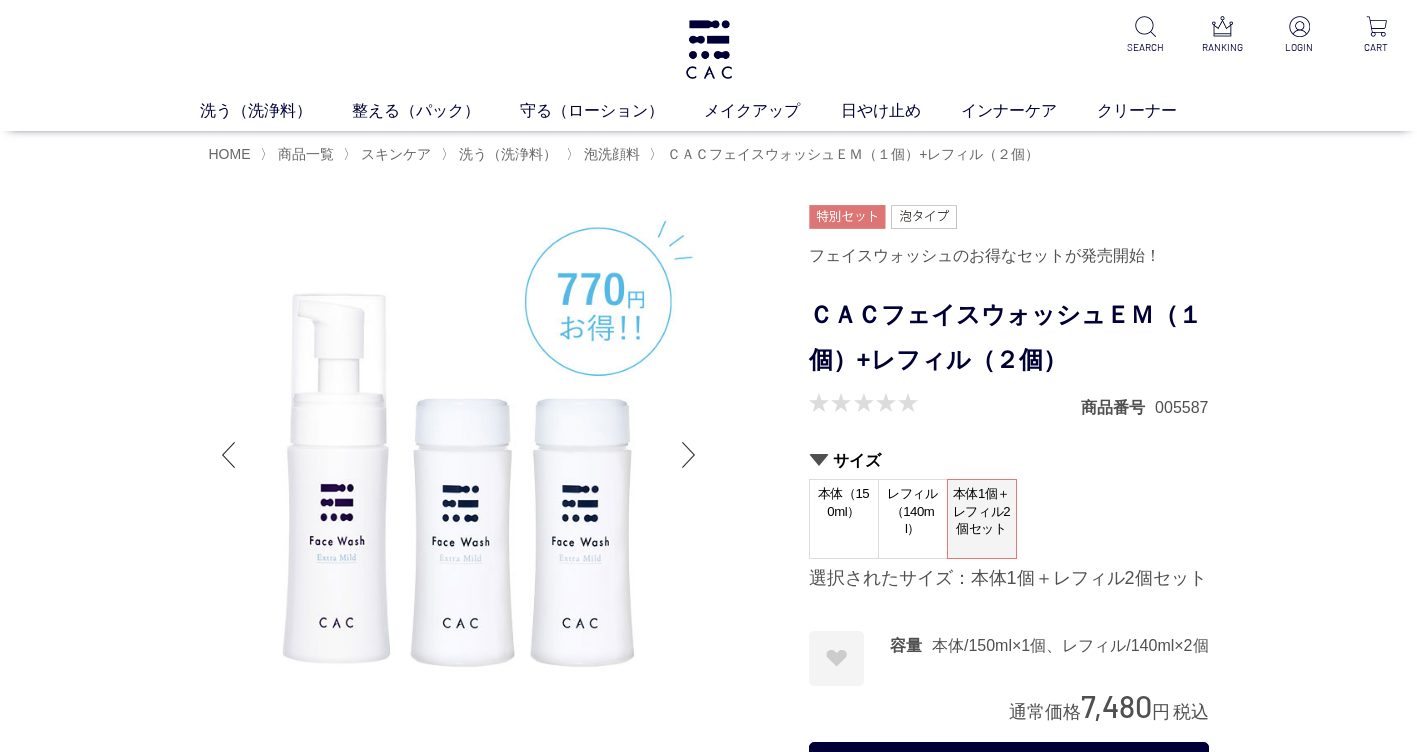 scroll, scrollTop: 0, scrollLeft: 0, axis: both 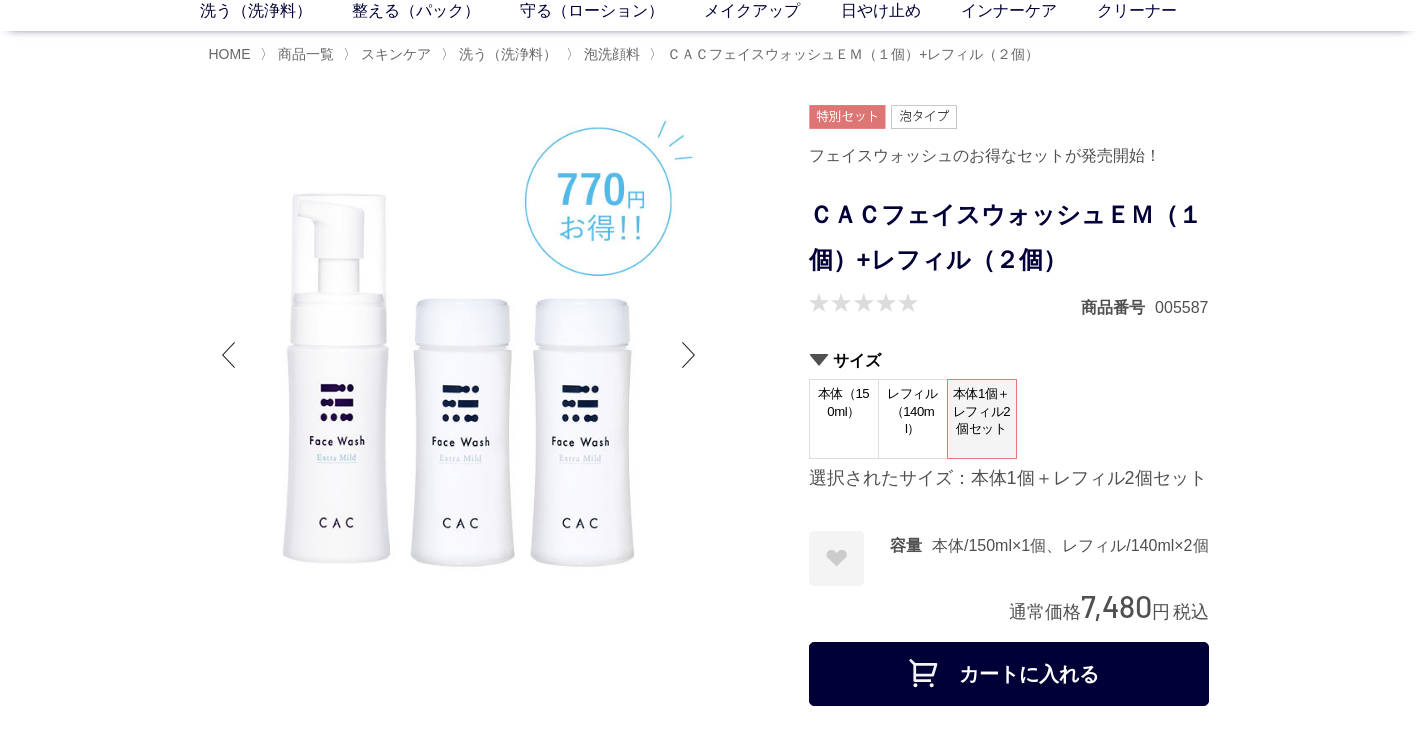 click on "レフィル（140ml）" at bounding box center (913, 411) 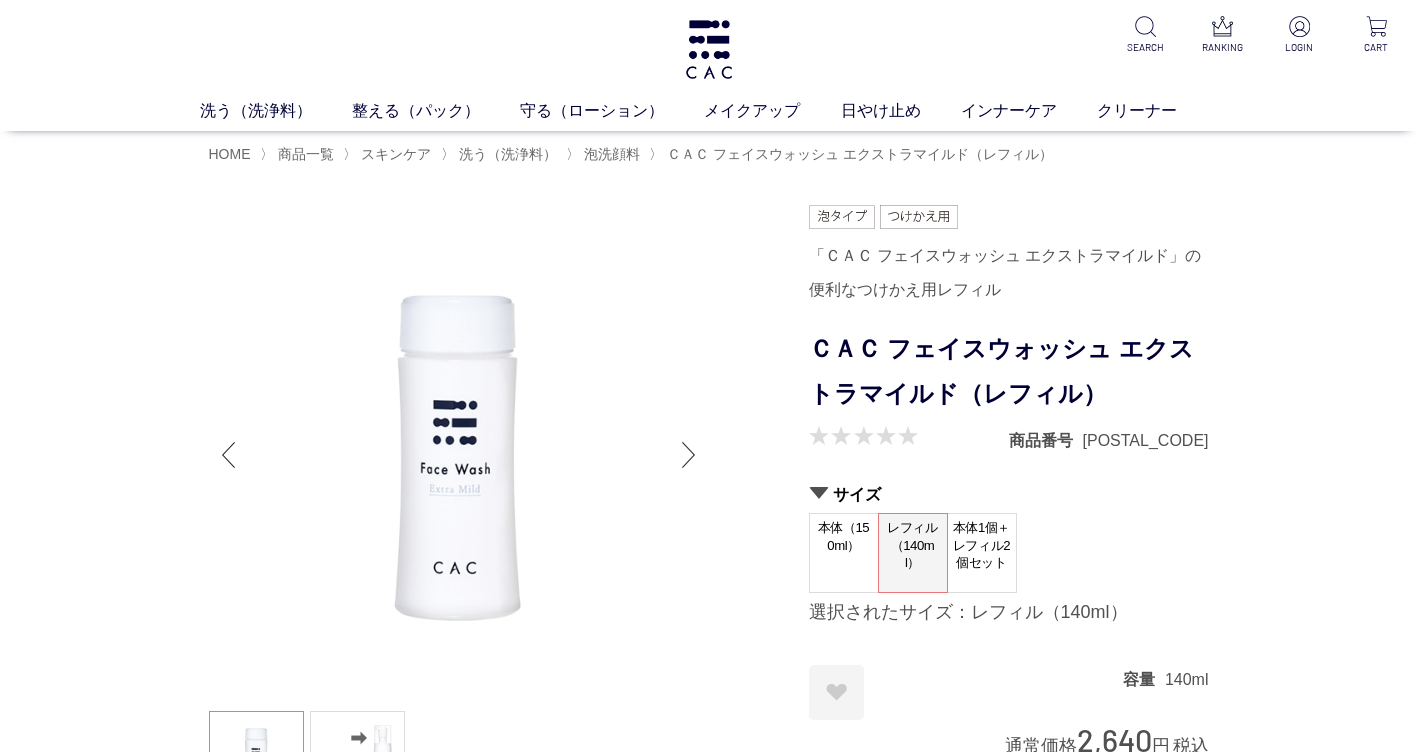 scroll, scrollTop: 0, scrollLeft: 0, axis: both 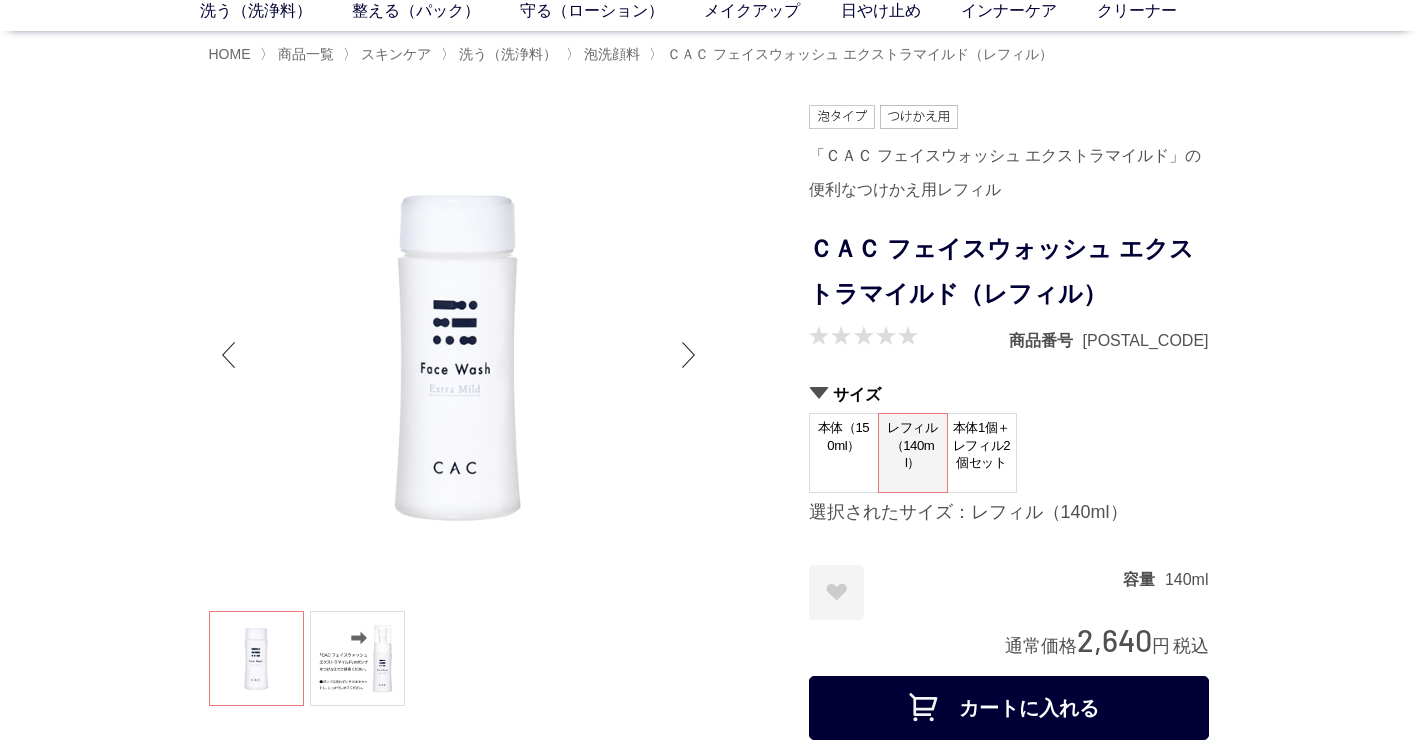 click on "本体（150ml）" at bounding box center [844, 442] 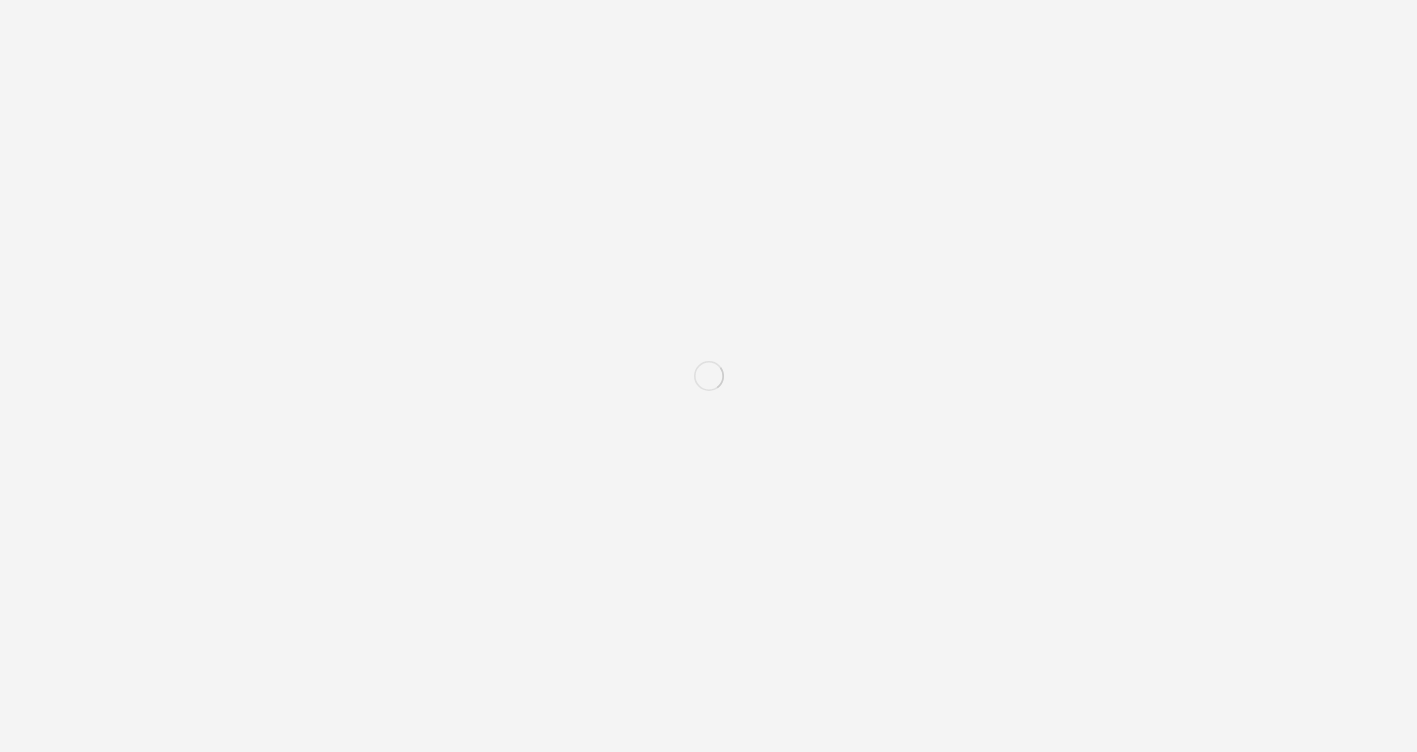 scroll, scrollTop: 0, scrollLeft: 0, axis: both 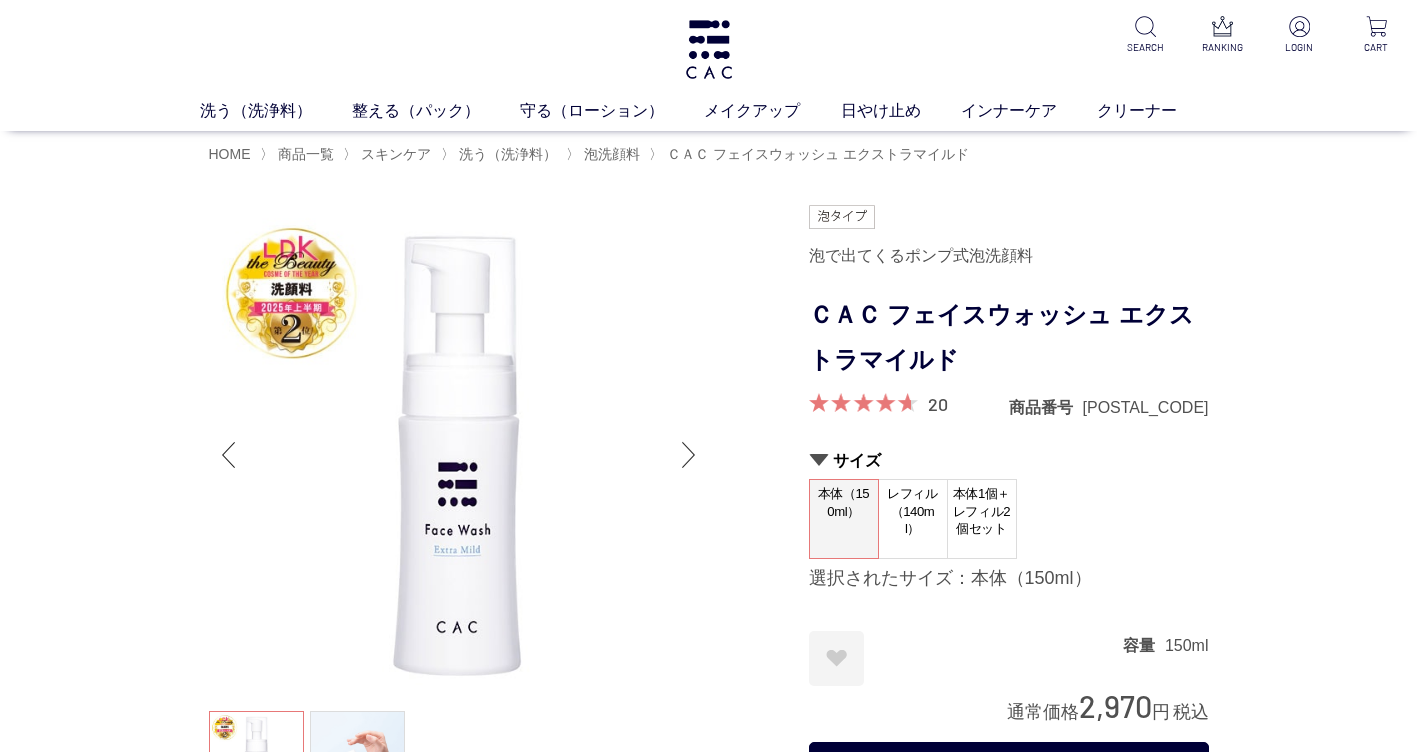 click on "レフィル（140ml）" at bounding box center (913, 511) 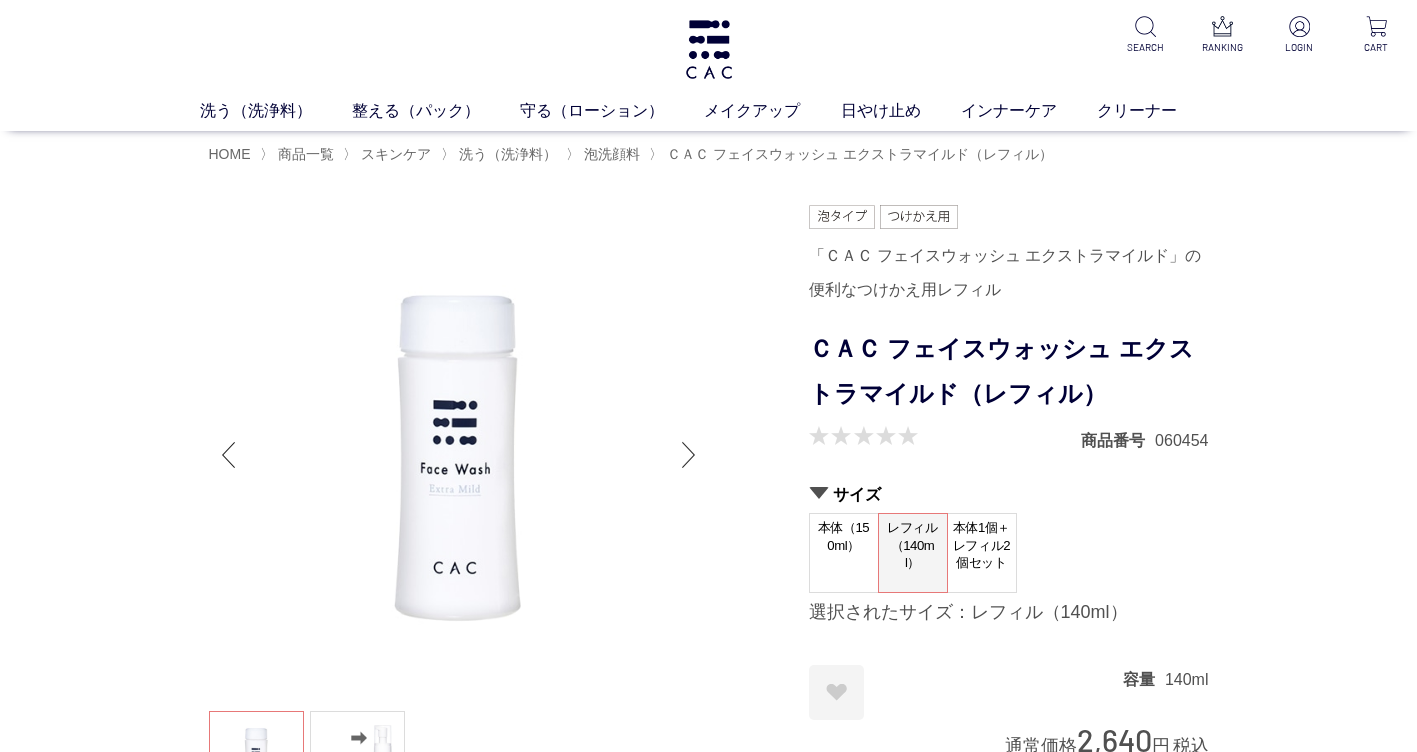scroll, scrollTop: 0, scrollLeft: 0, axis: both 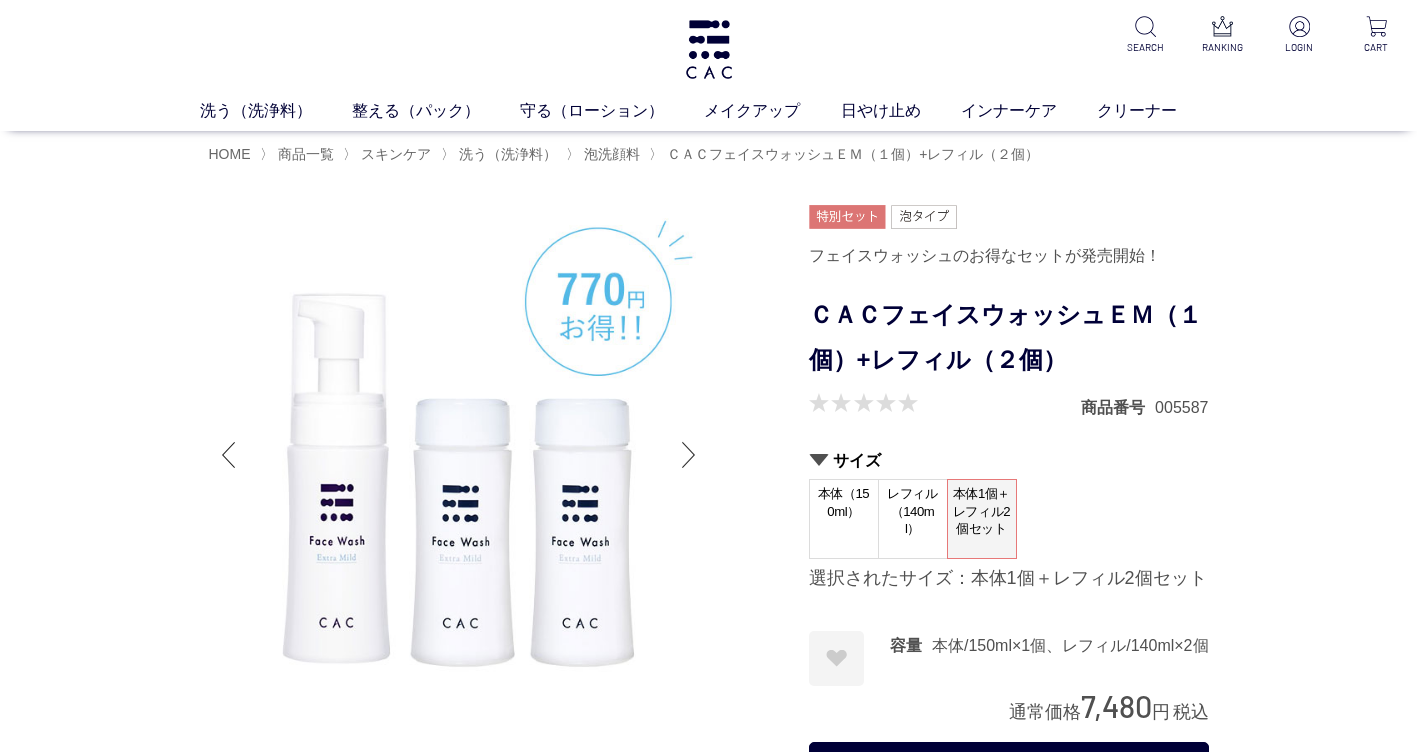 click on "レフィル（140ml）" at bounding box center (913, 511) 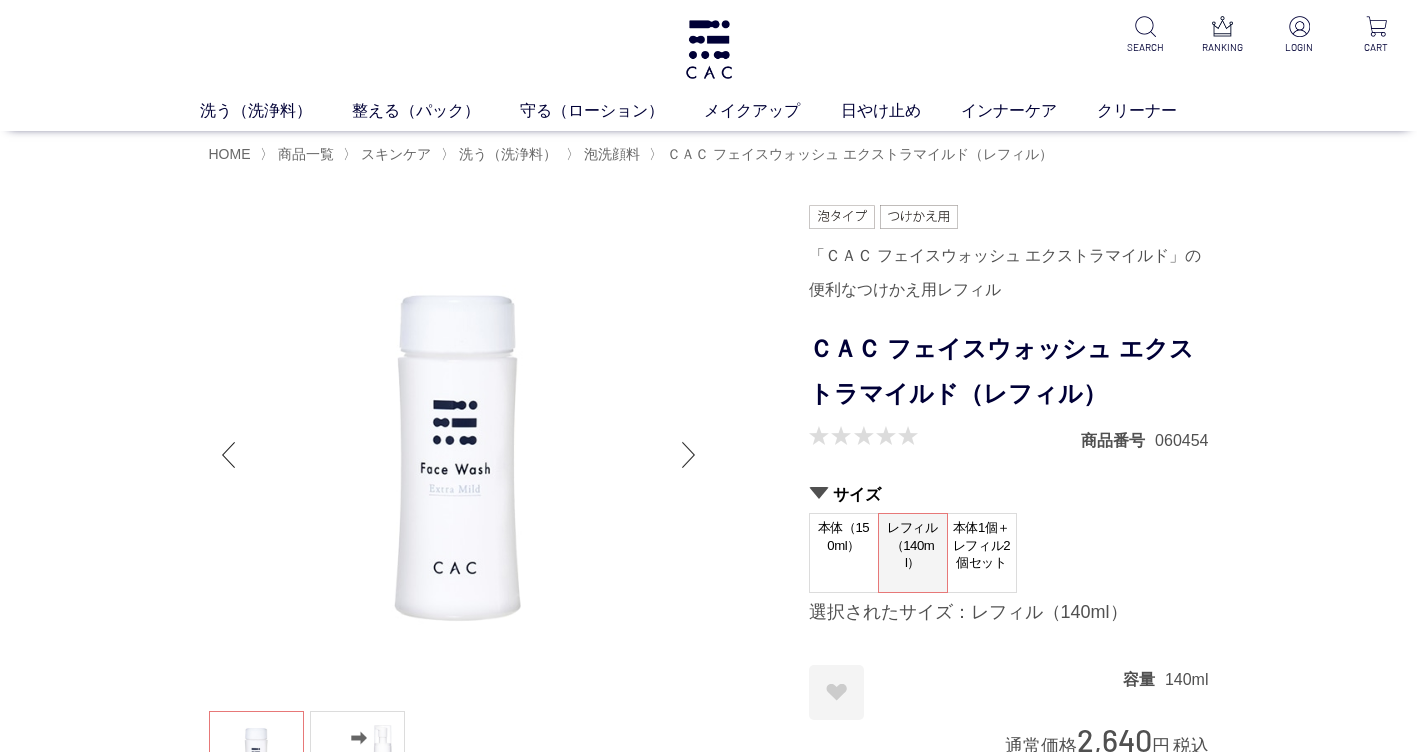 scroll, scrollTop: 0, scrollLeft: 0, axis: both 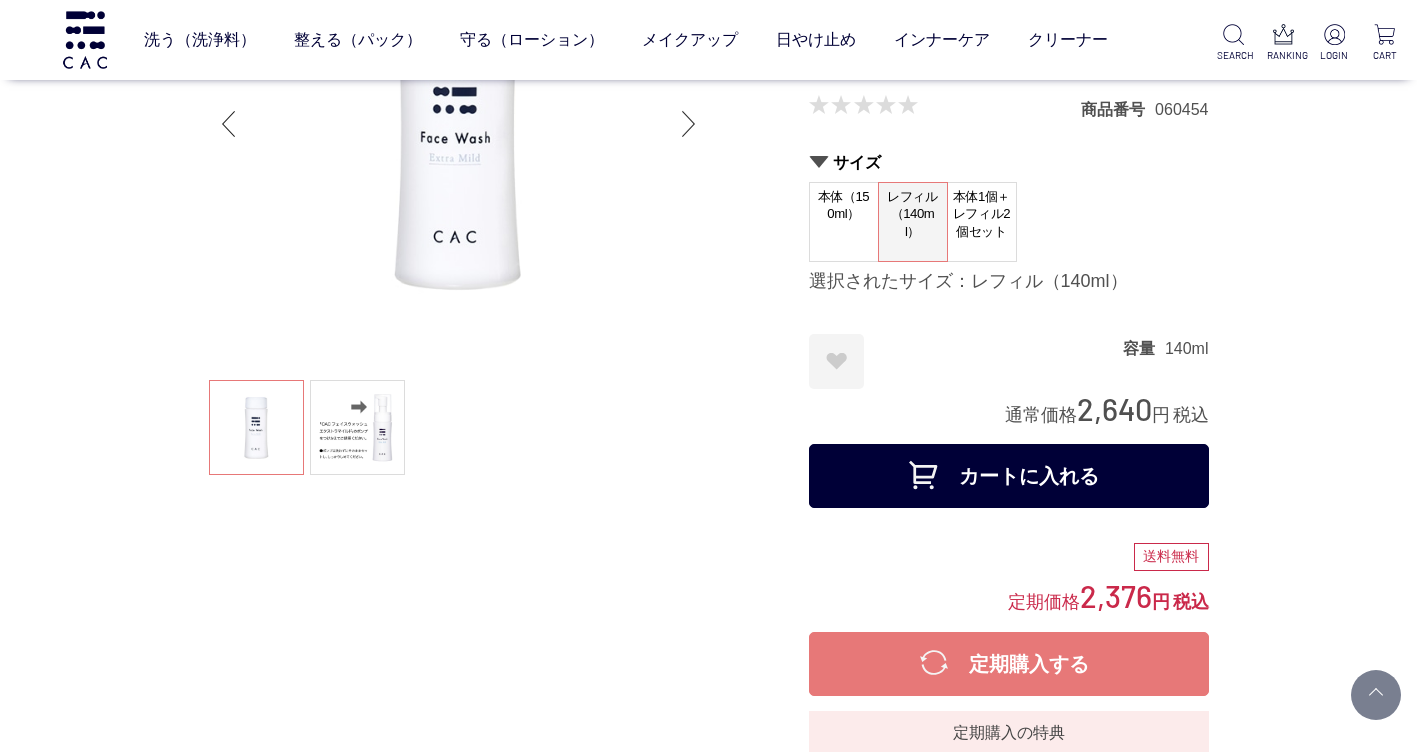 click on "本体1個＋レフィル2個セット" at bounding box center (982, 214) 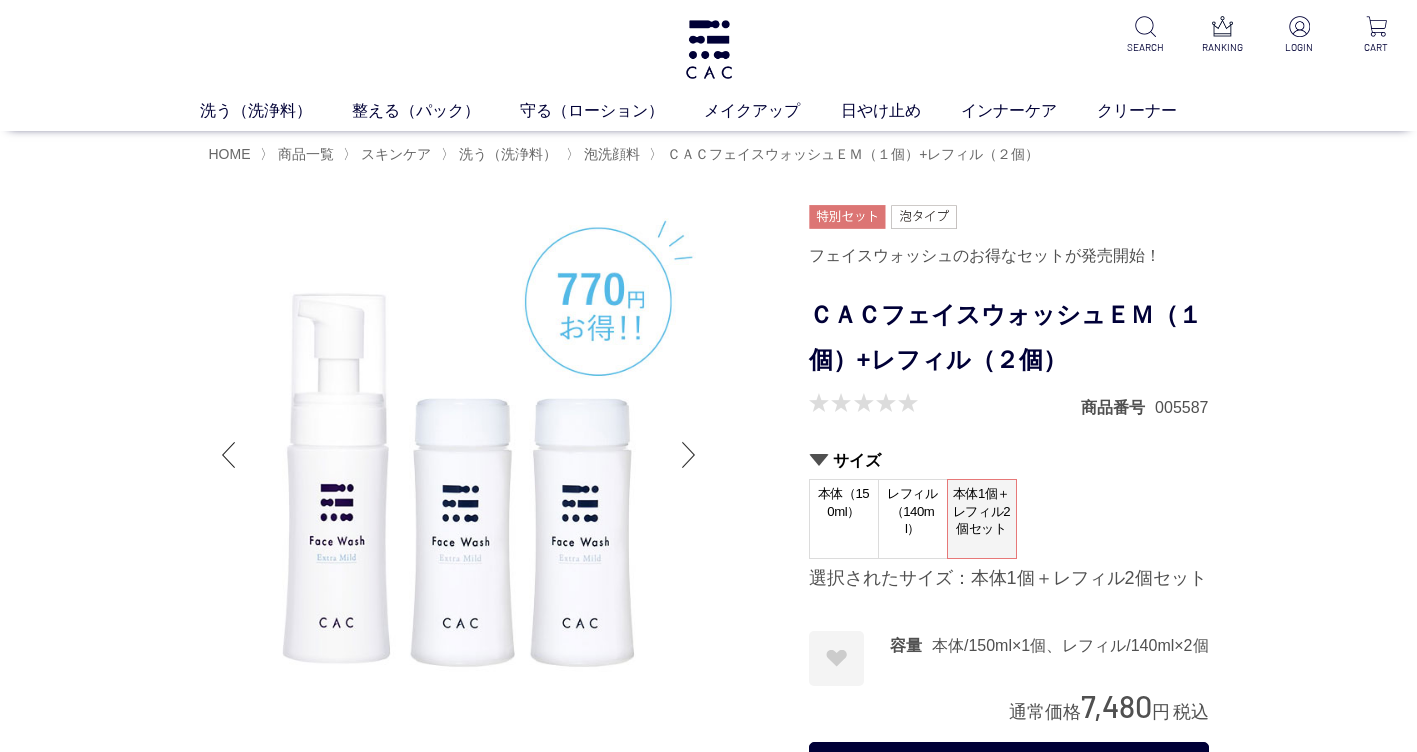 scroll, scrollTop: 0, scrollLeft: 0, axis: both 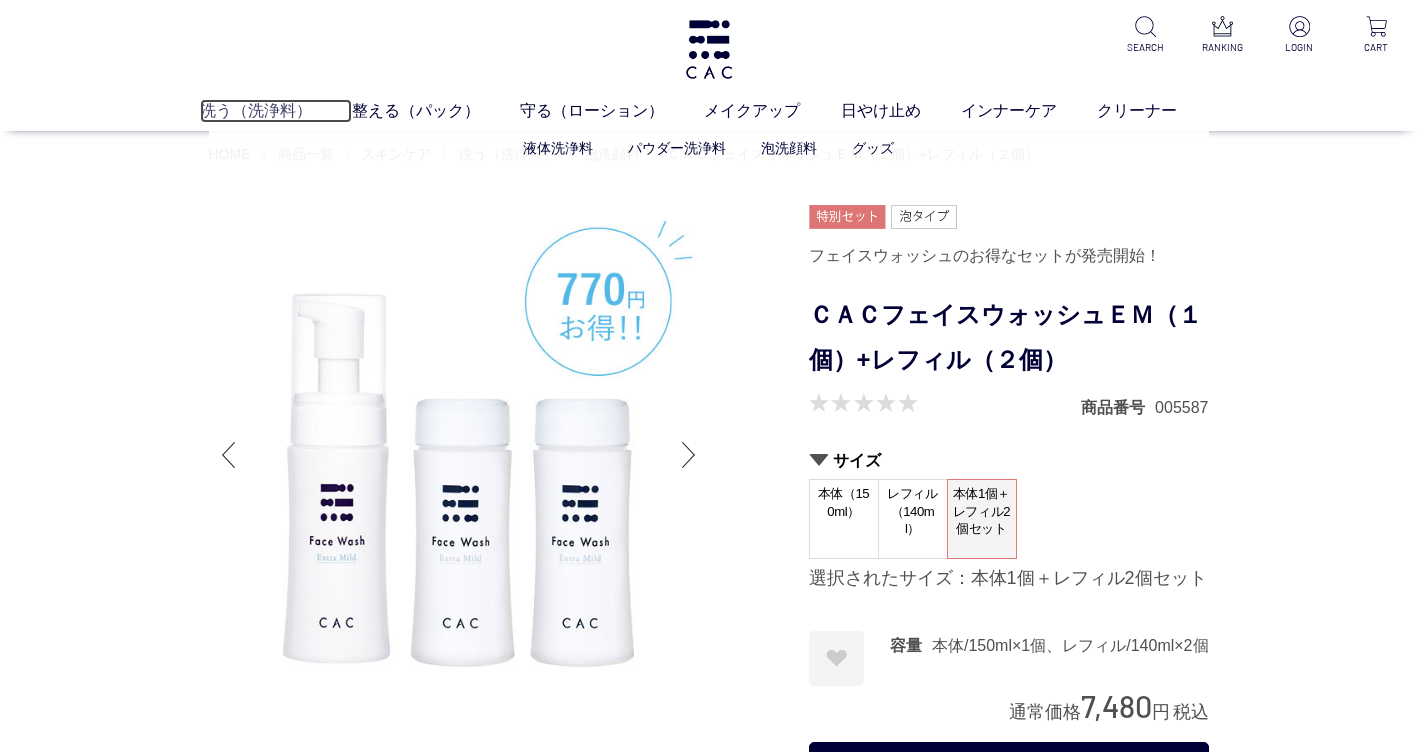 click on "洗う（洗浄料）" at bounding box center (276, 111) 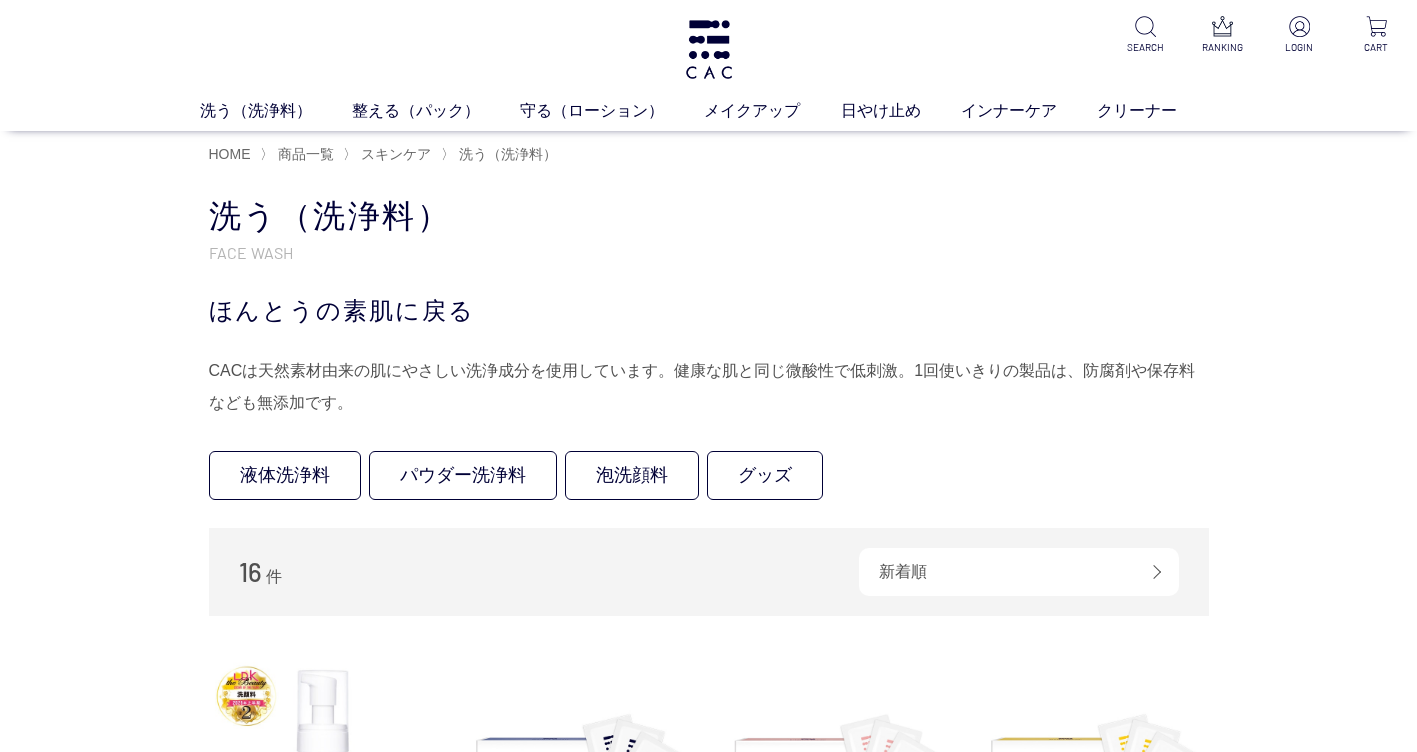 scroll, scrollTop: 0, scrollLeft: 0, axis: both 